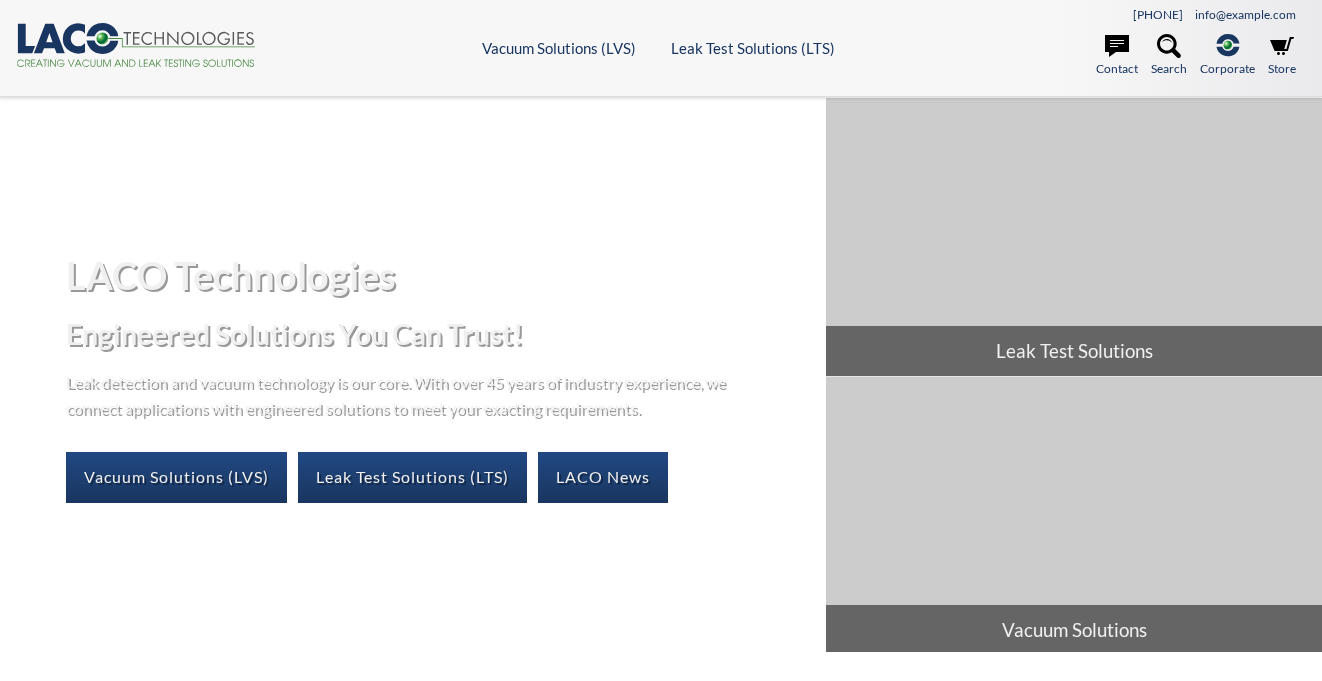 scroll, scrollTop: 0, scrollLeft: 0, axis: both 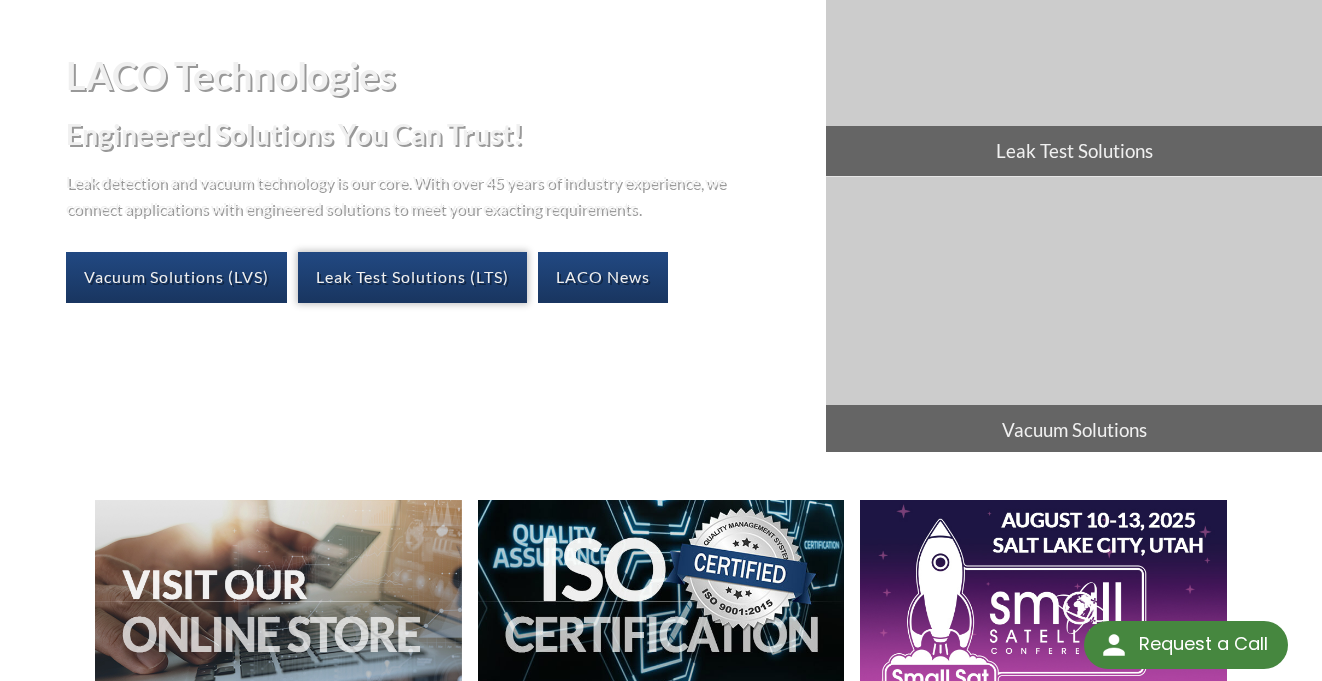 click on "Leak Test Solutions (LTS)" at bounding box center [412, 277] 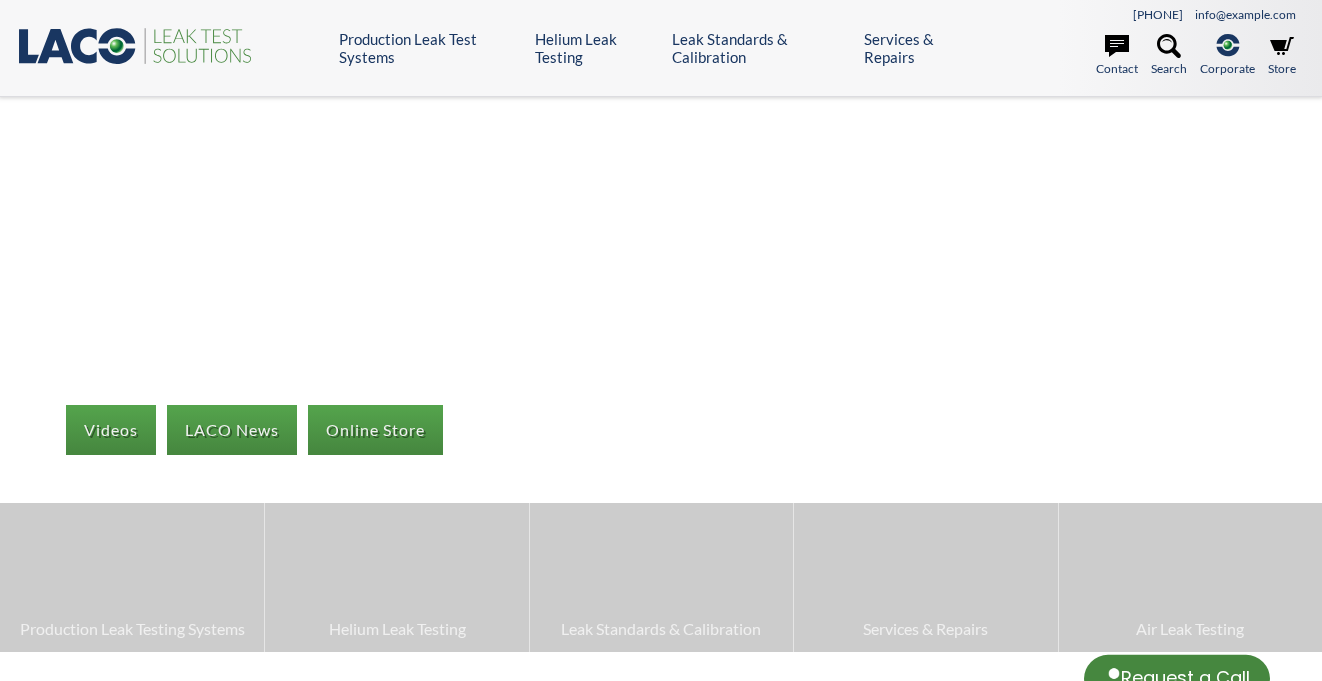 scroll, scrollTop: 0, scrollLeft: 0, axis: both 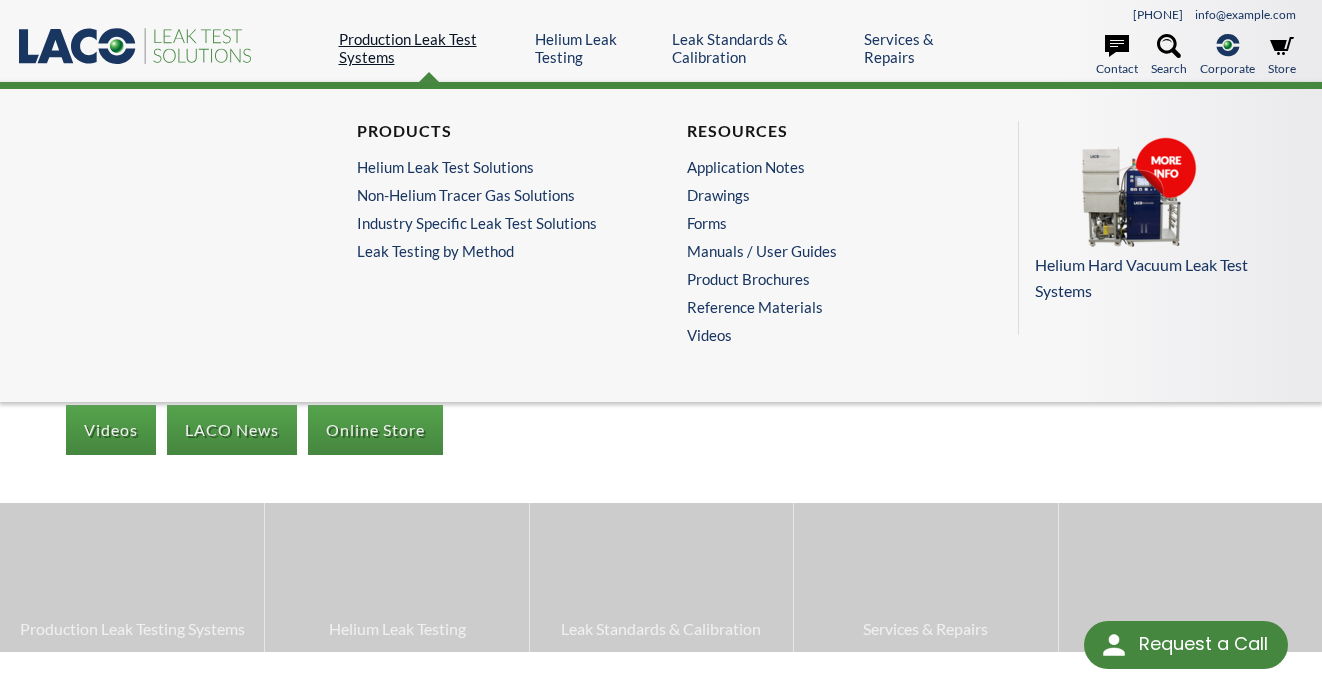 click on "Production Leak Test Systems" at bounding box center (429, 48) 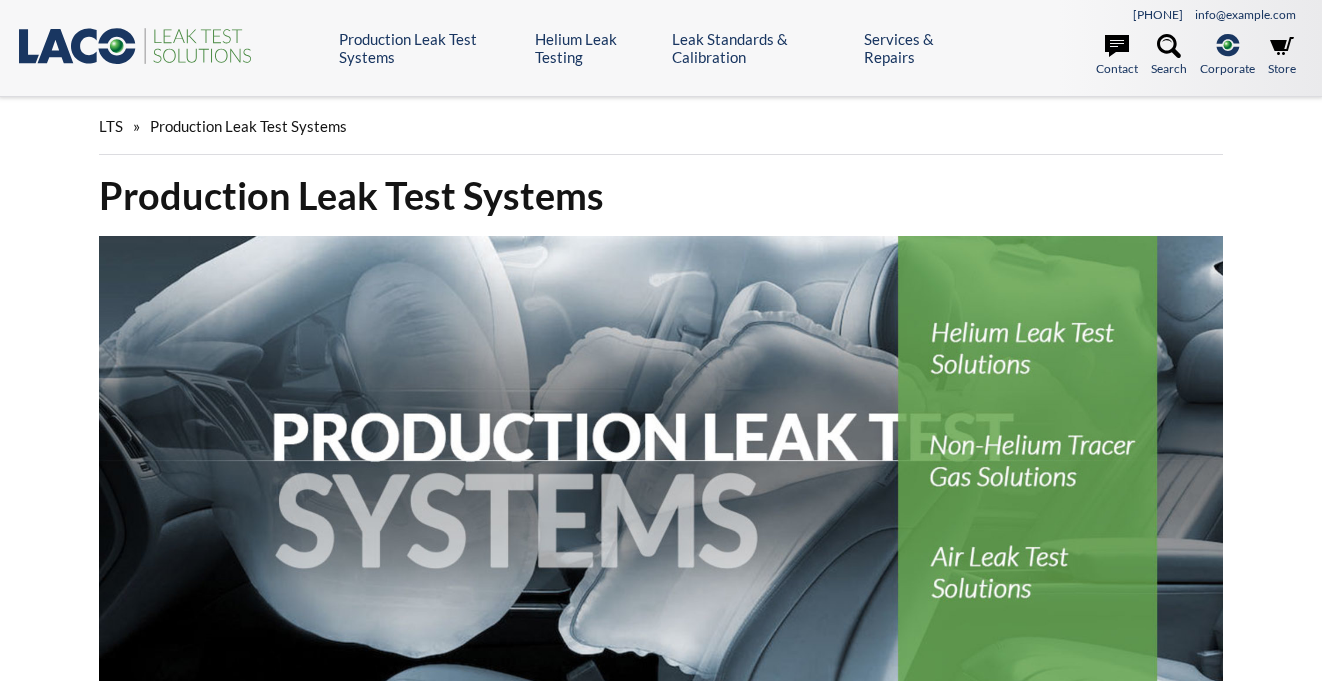 scroll, scrollTop: 0, scrollLeft: 0, axis: both 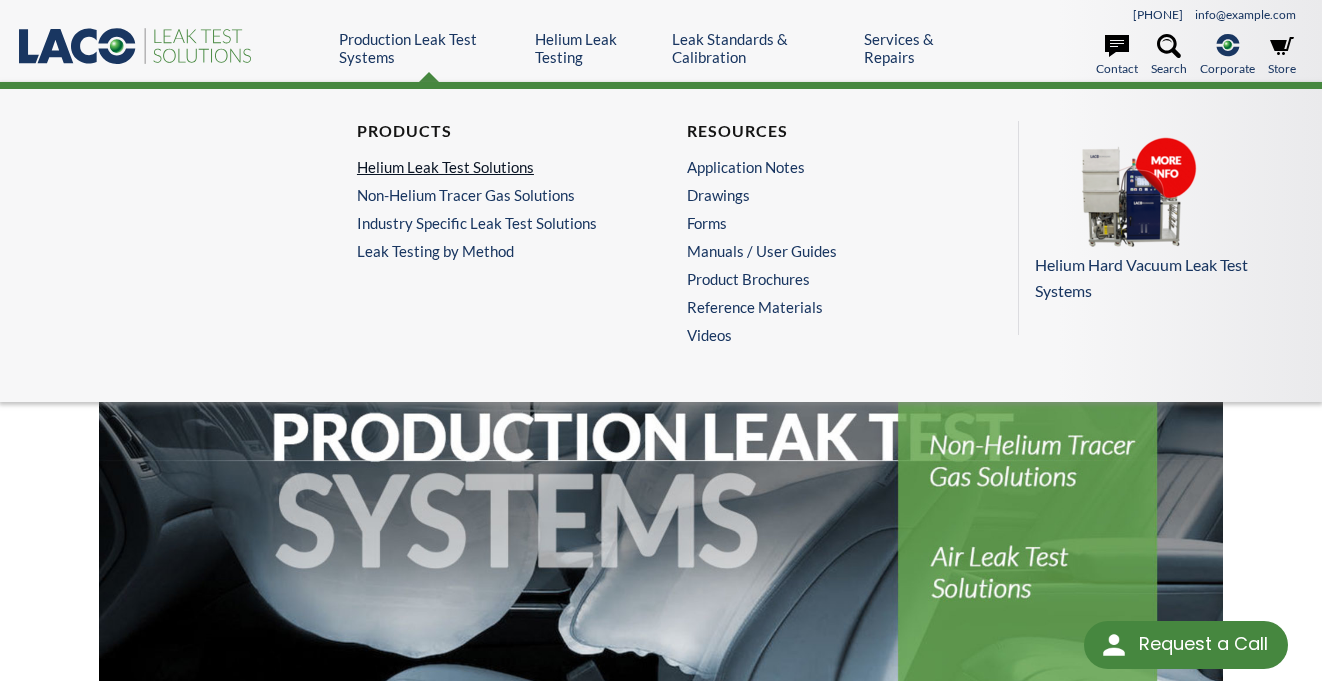 click on "Helium Leak Test Solutions" at bounding box center (491, 167) 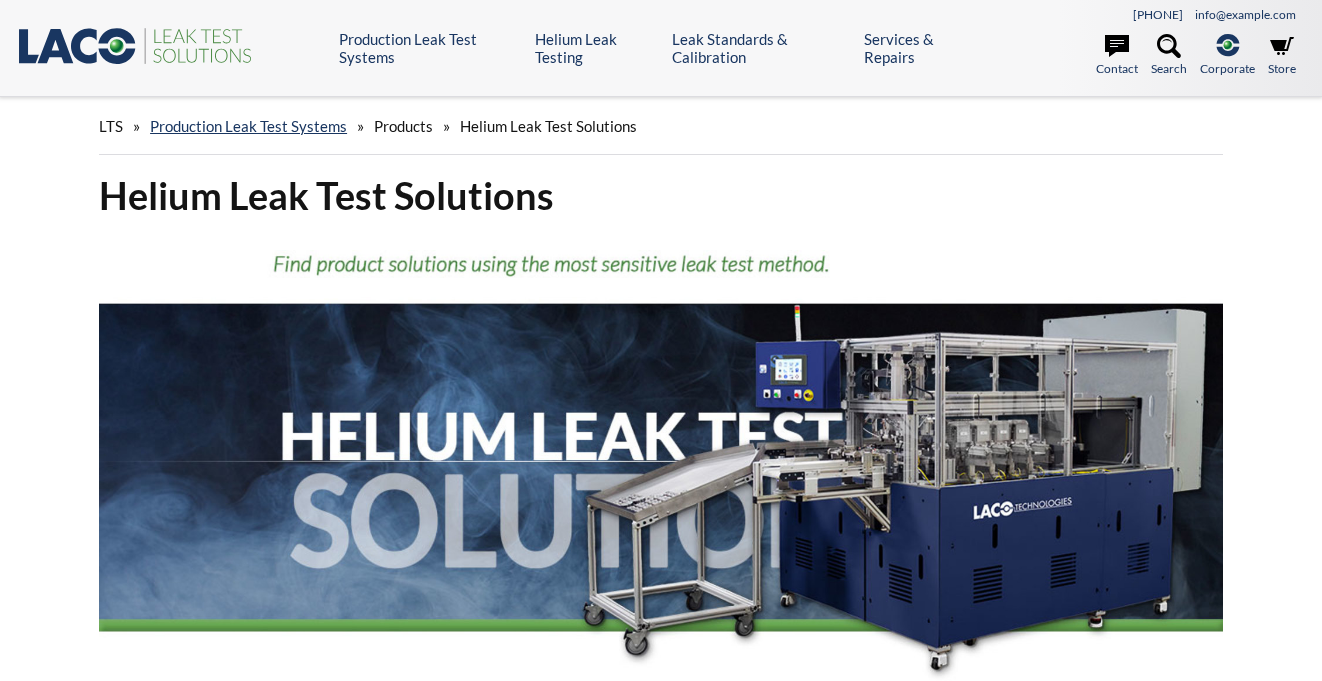 scroll, scrollTop: 0, scrollLeft: 0, axis: both 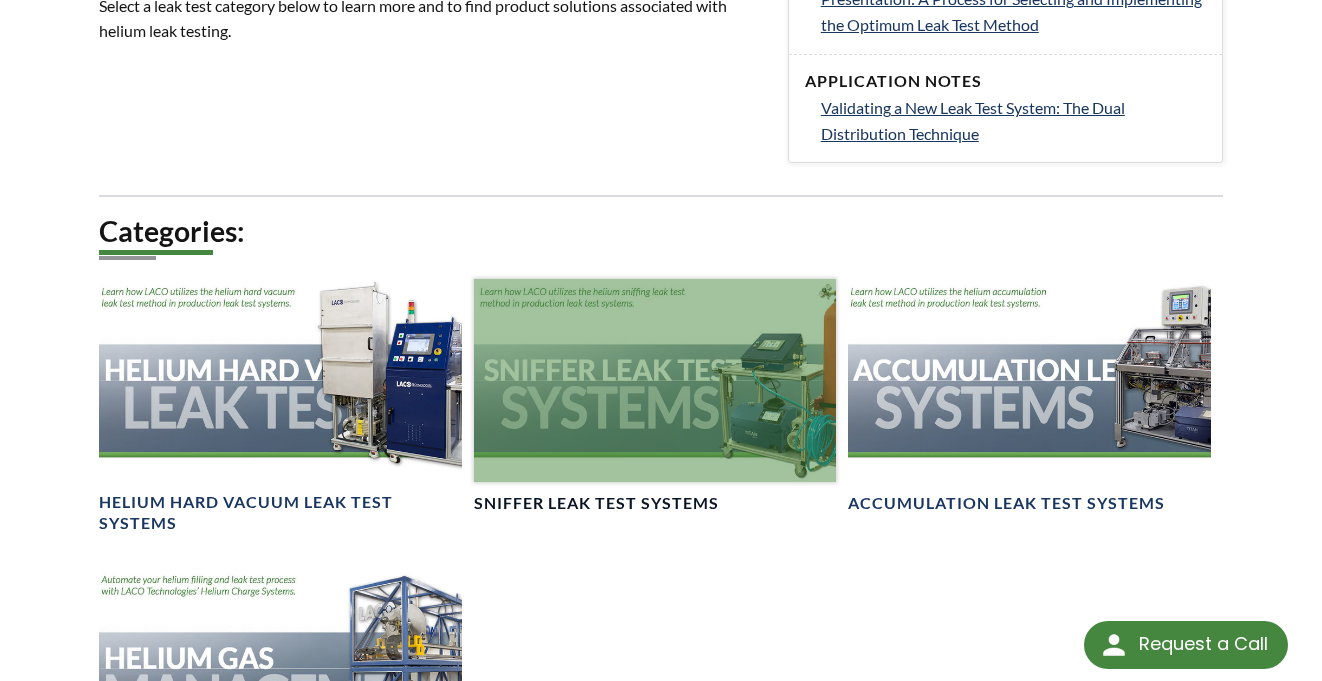 click at bounding box center [655, 380] 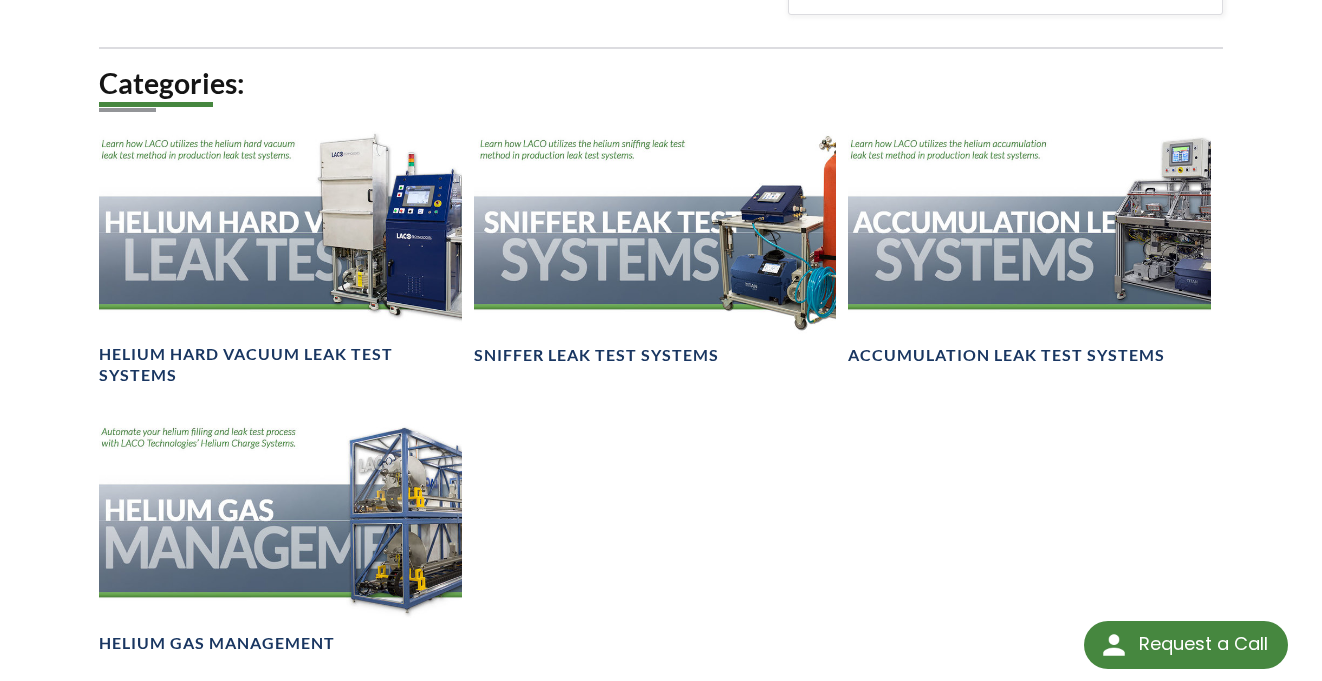 scroll, scrollTop: 1101, scrollLeft: 0, axis: vertical 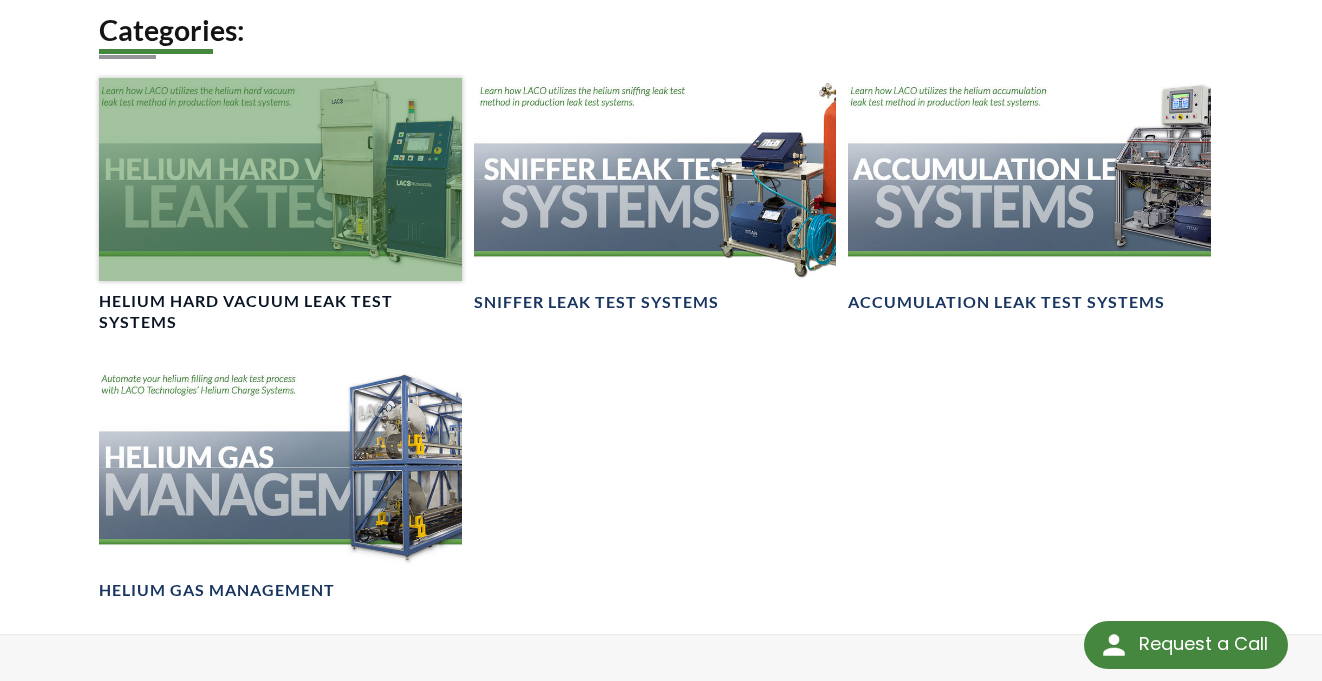 click at bounding box center [280, 179] 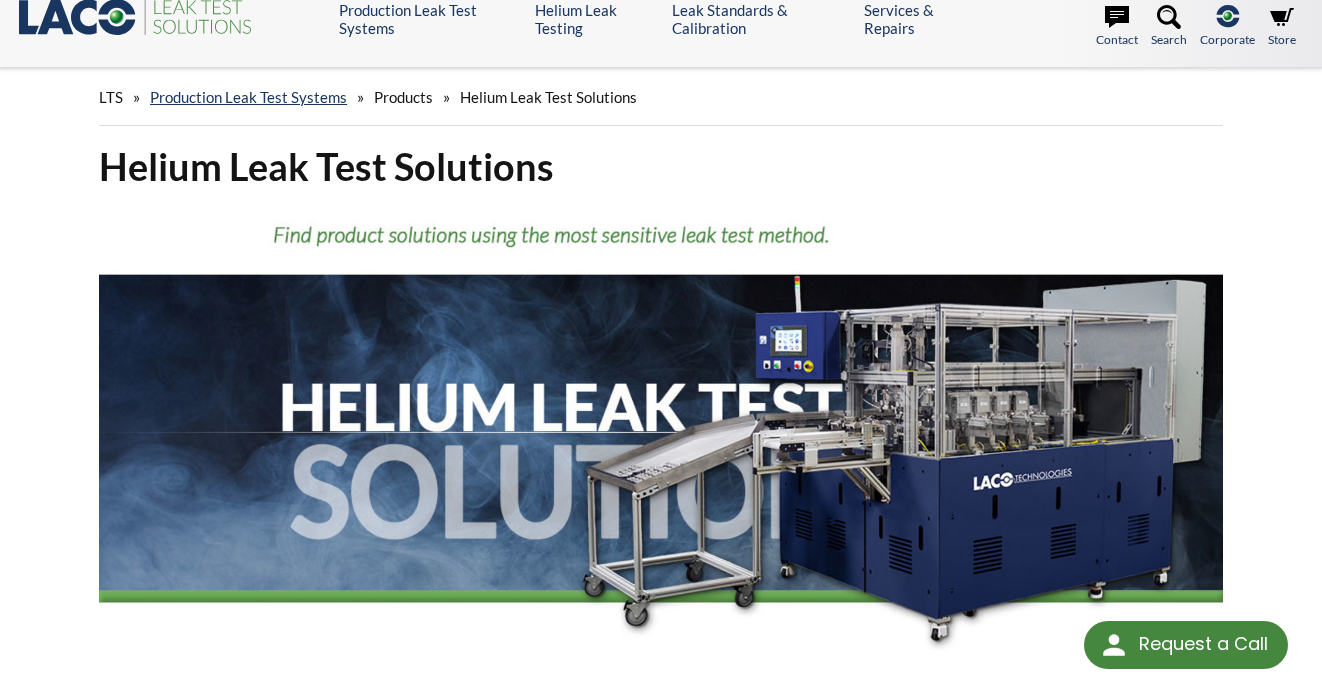 scroll, scrollTop: 0, scrollLeft: 0, axis: both 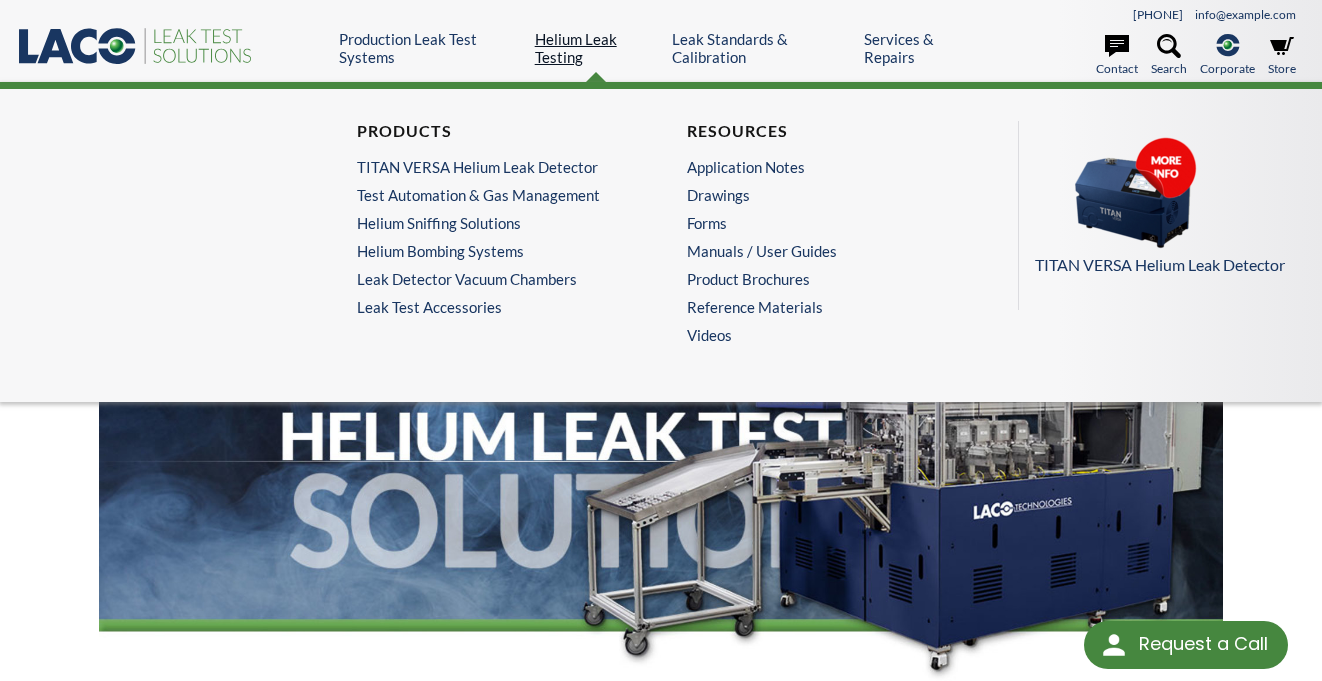click on "Helium Leak Testing" at bounding box center (596, 48) 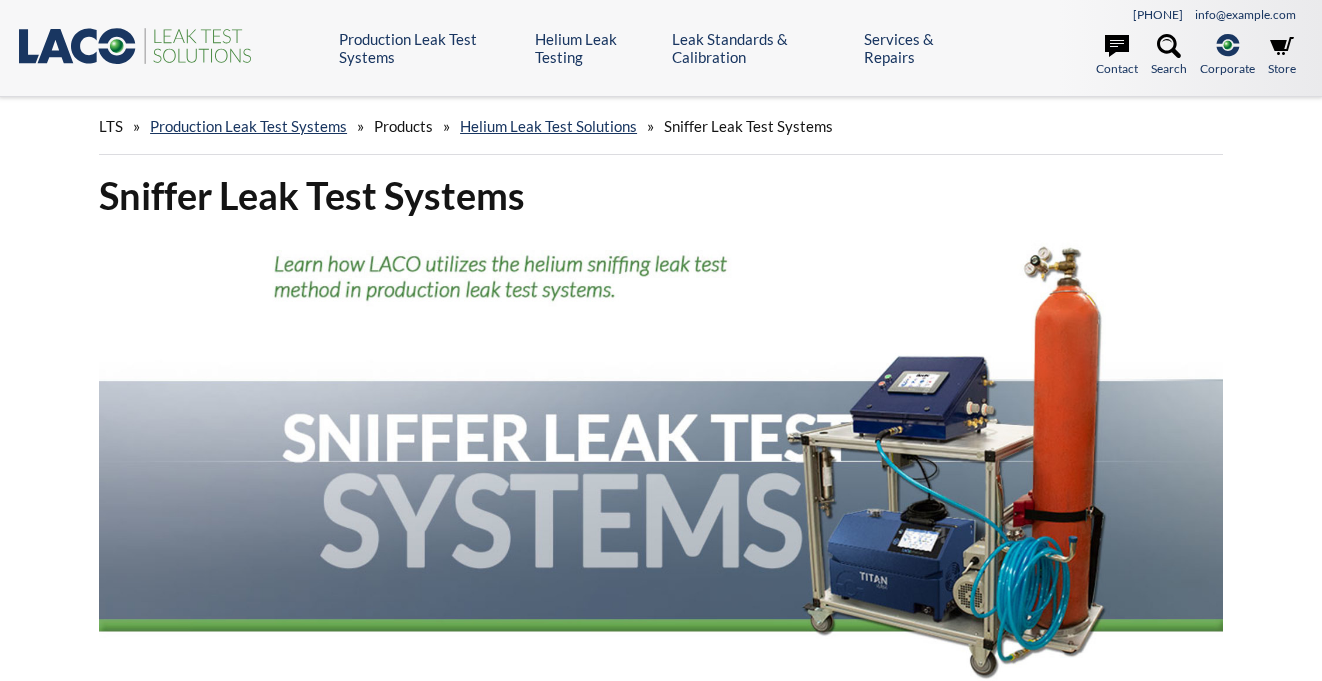 scroll, scrollTop: 0, scrollLeft: 0, axis: both 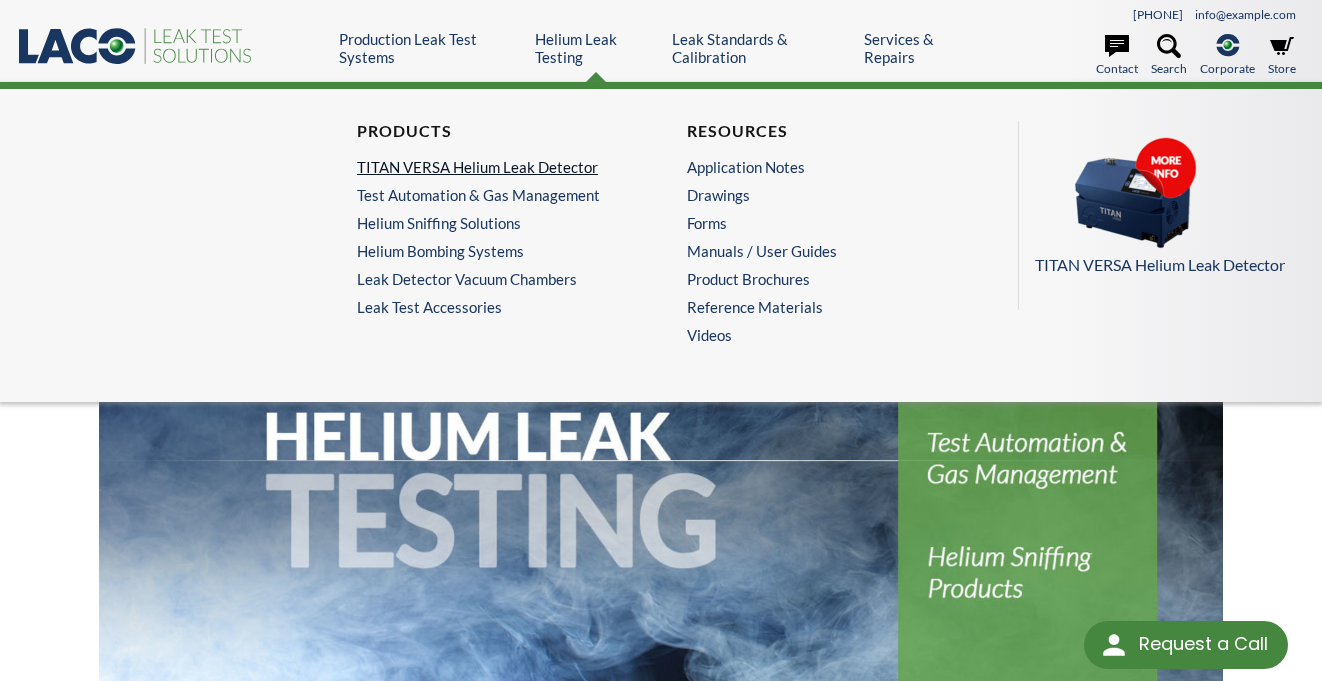 click on "TITAN VERSA Helium Leak Detector" at bounding box center [491, 167] 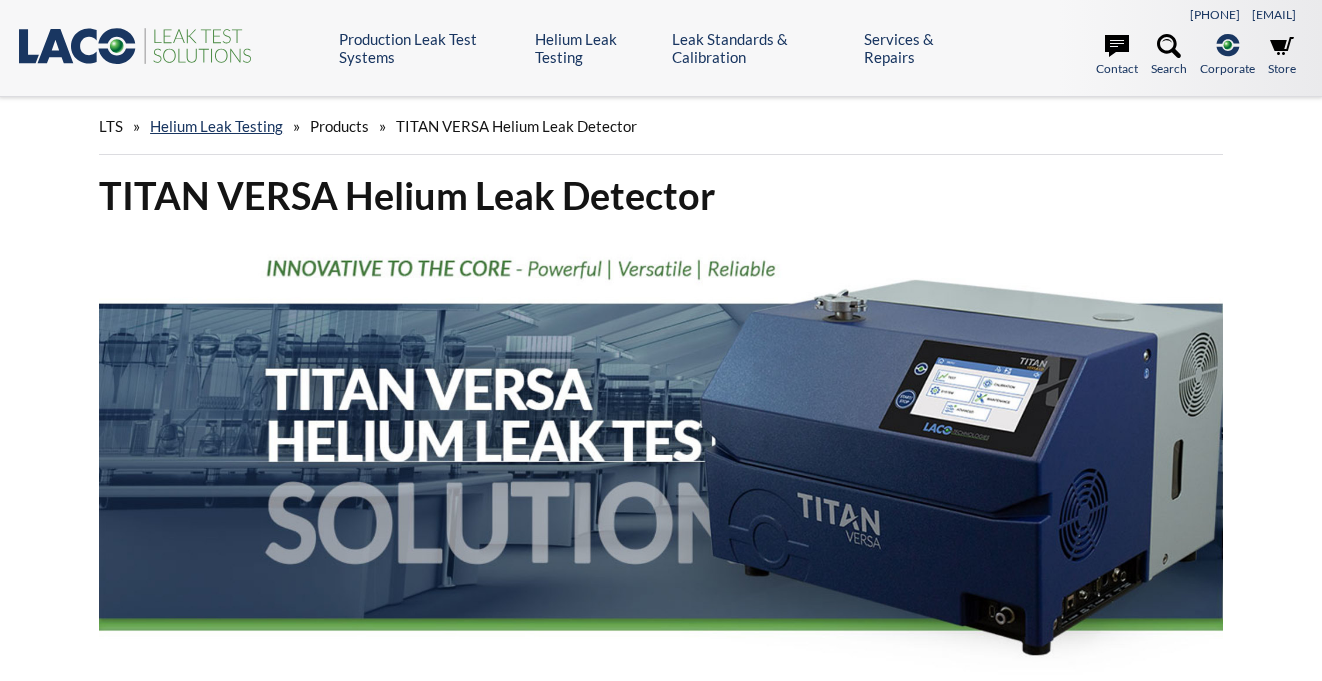 scroll, scrollTop: 0, scrollLeft: 0, axis: both 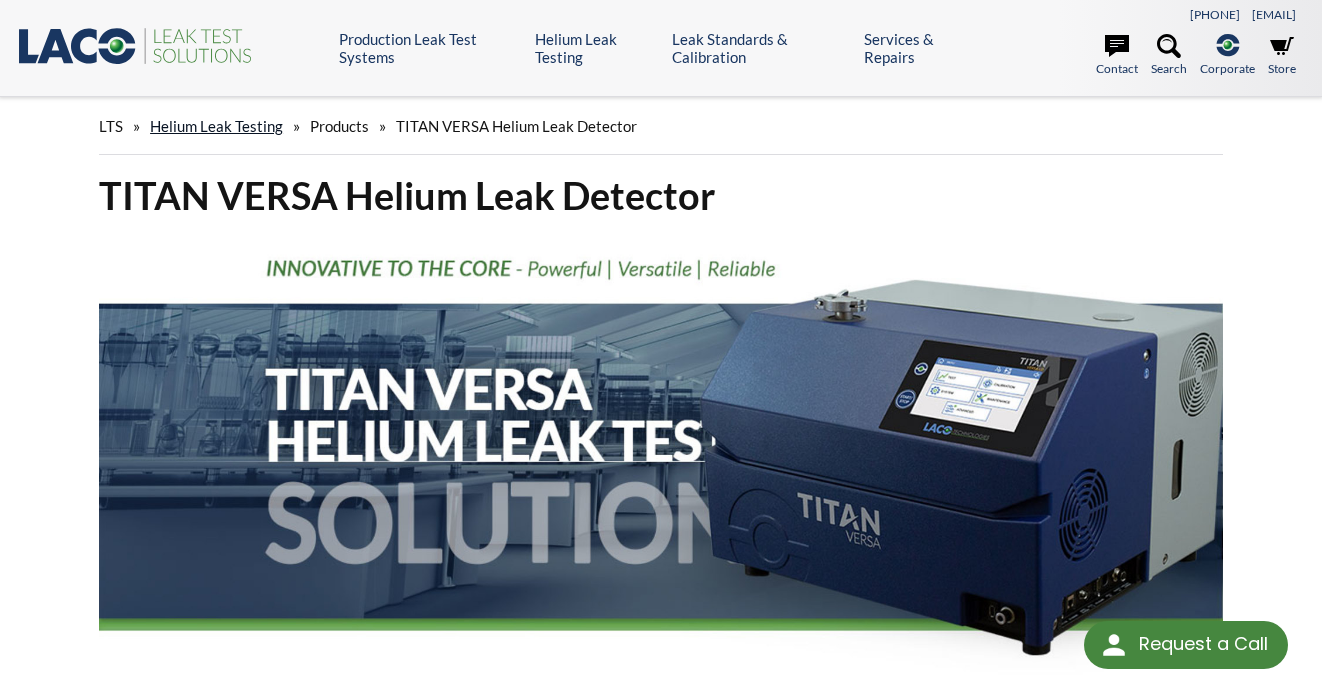 click on "Helium Leak Testing" at bounding box center (216, 126) 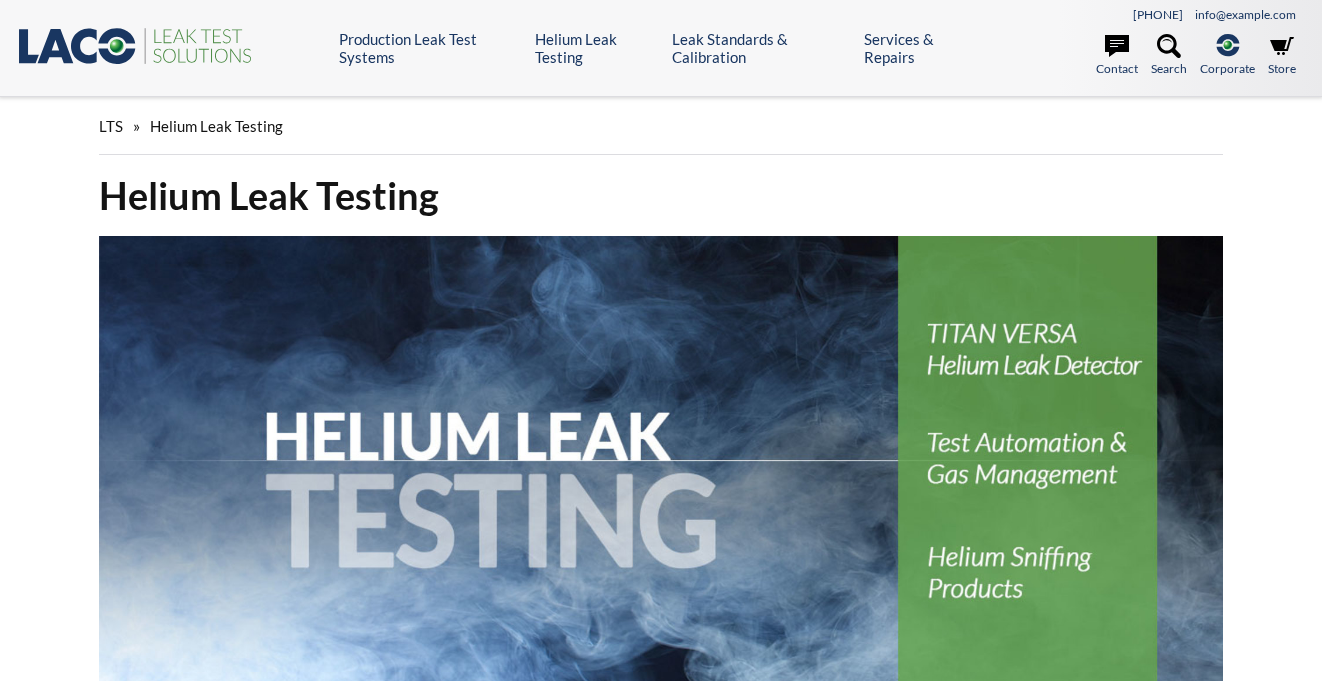 scroll, scrollTop: 0, scrollLeft: 0, axis: both 